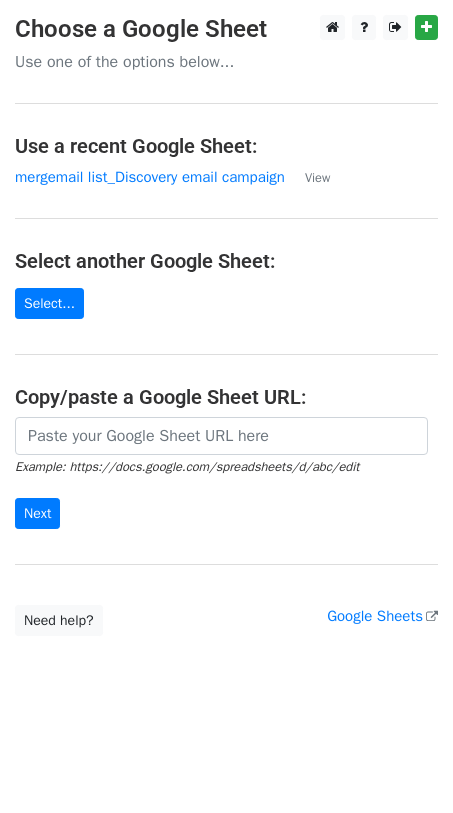 scroll, scrollTop: 0, scrollLeft: 0, axis: both 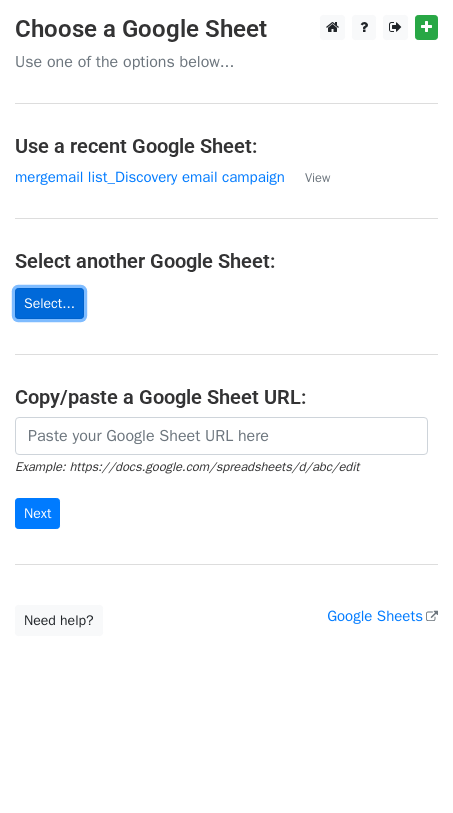 click on "Select..." at bounding box center [49, 303] 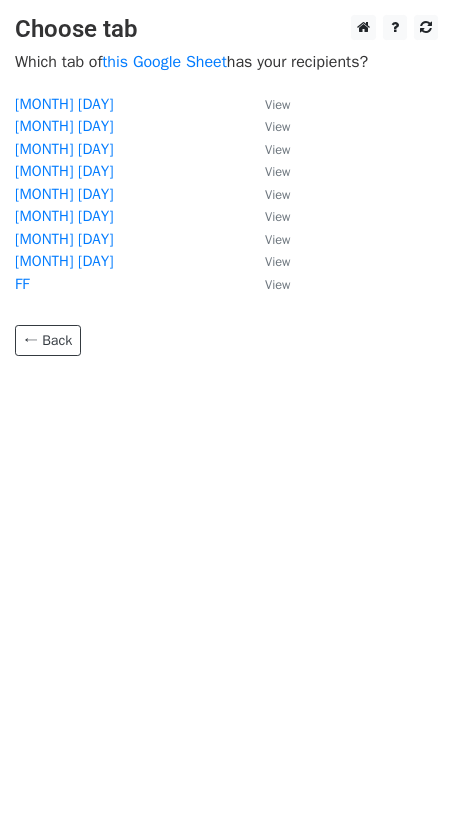 scroll, scrollTop: 0, scrollLeft: 0, axis: both 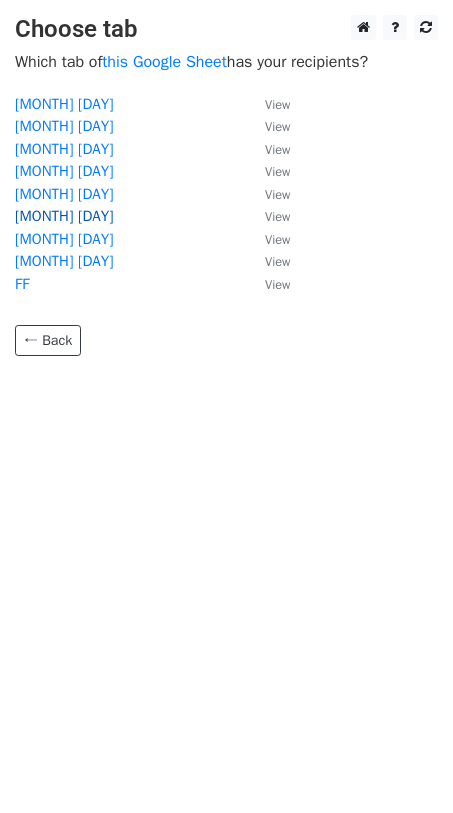 click on "[MONTH] [DAY]" at bounding box center (64, 216) 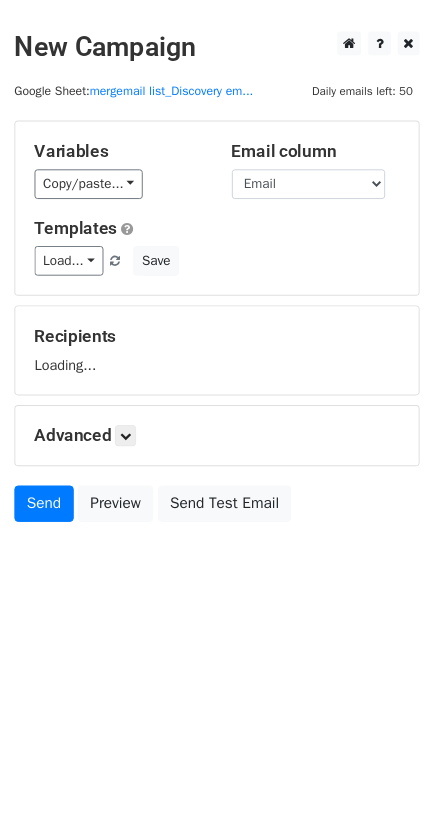 scroll, scrollTop: 0, scrollLeft: 0, axis: both 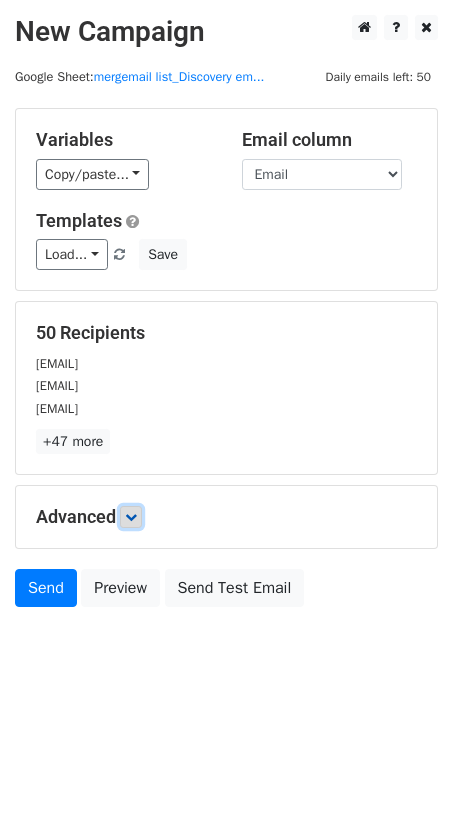click at bounding box center (131, 517) 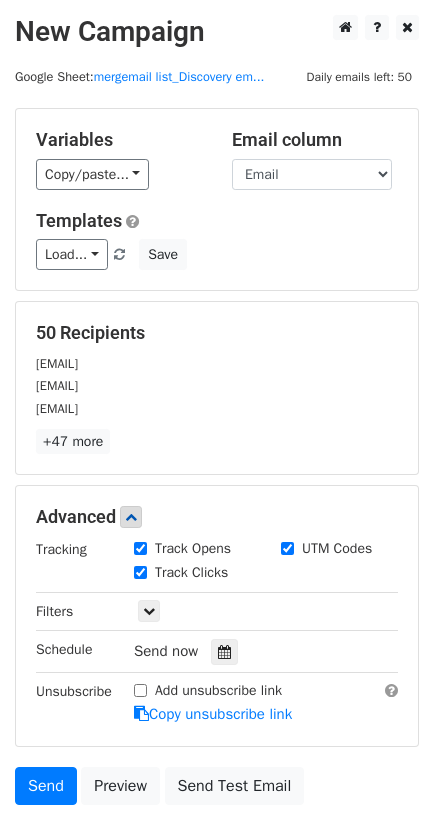 click on "Track Opens" at bounding box center (140, 548) 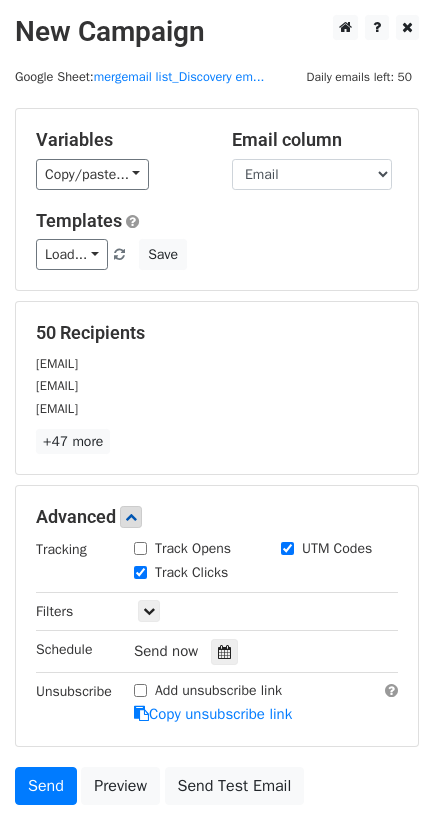 click on "Track Opens" at bounding box center (140, 548) 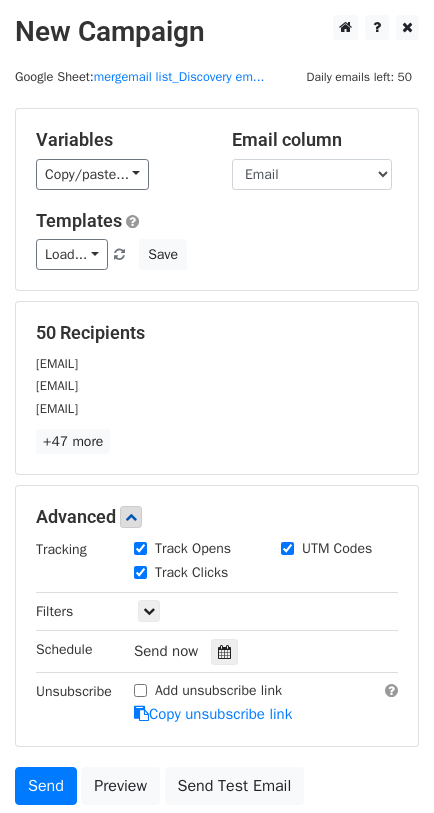 click on "Track Clicks" at bounding box center [140, 572] 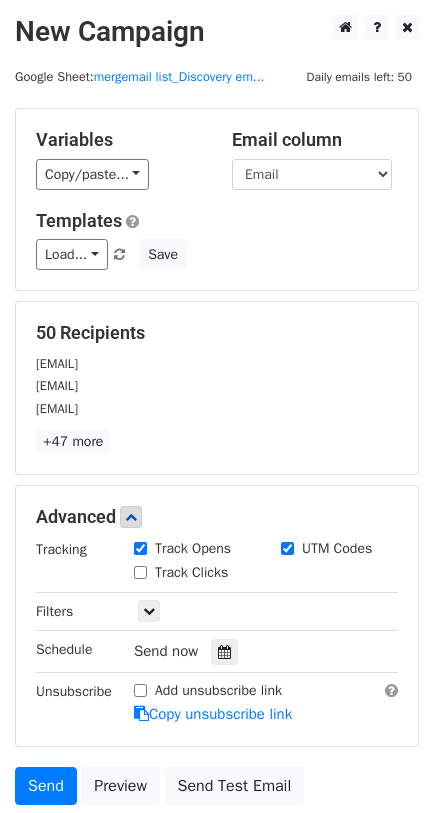 click on "Track Clicks" at bounding box center (140, 572) 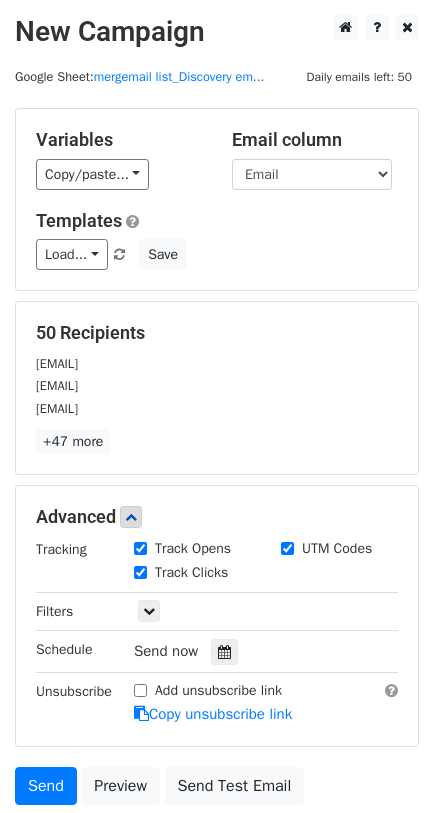 click on "UTM Codes" at bounding box center (287, 548) 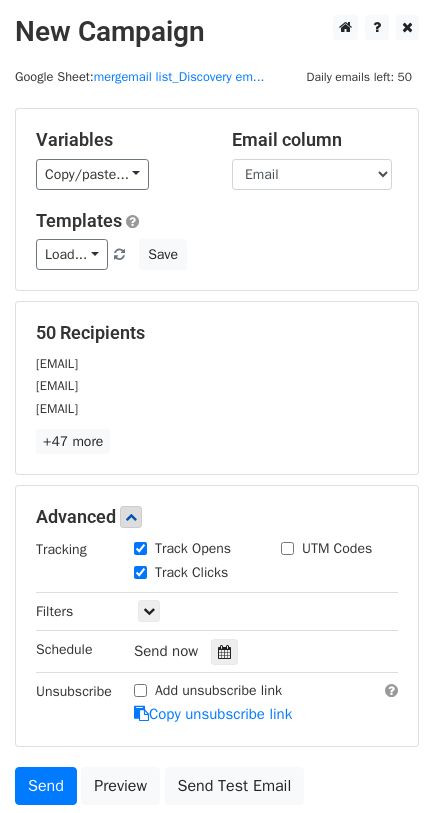 click on "UTM Codes" at bounding box center (287, 548) 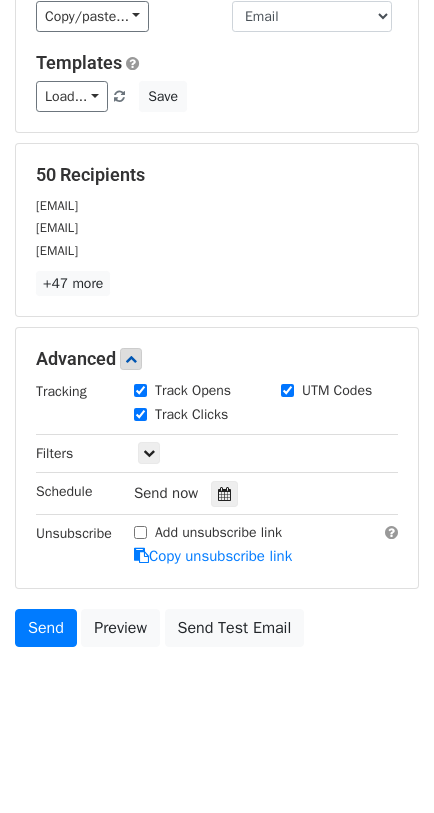 scroll, scrollTop: 160, scrollLeft: 0, axis: vertical 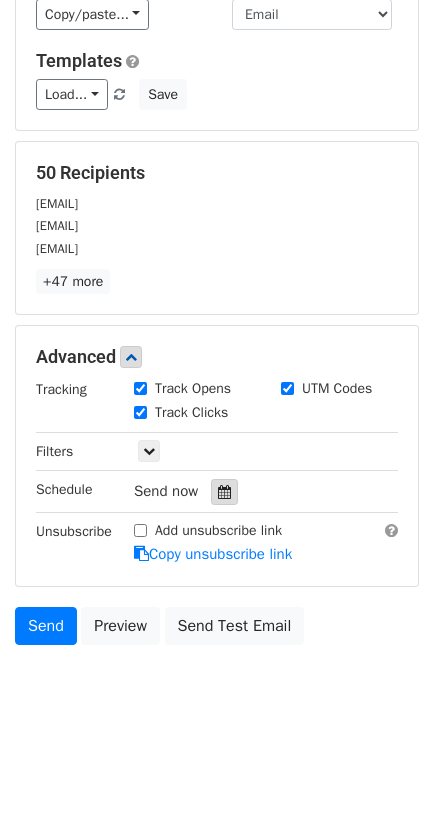 click at bounding box center [224, 492] 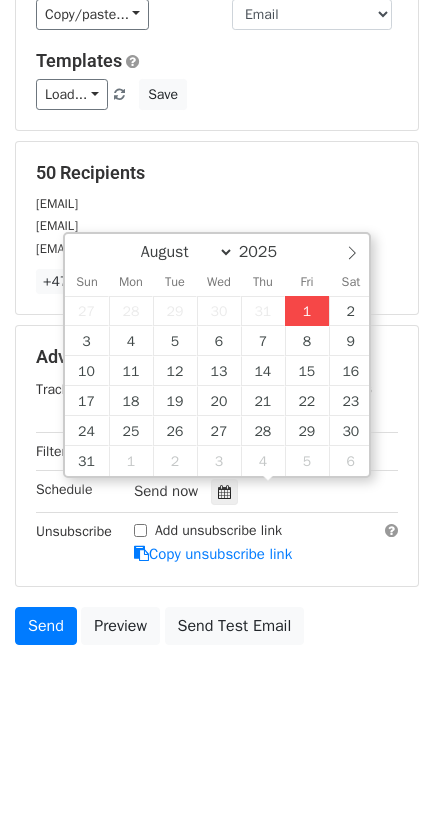 type on "[DATE] [TIME]" 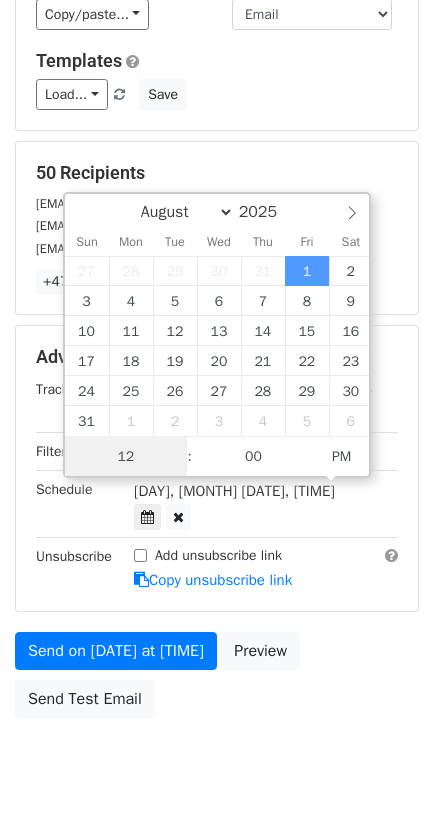 scroll, scrollTop: 1, scrollLeft: 0, axis: vertical 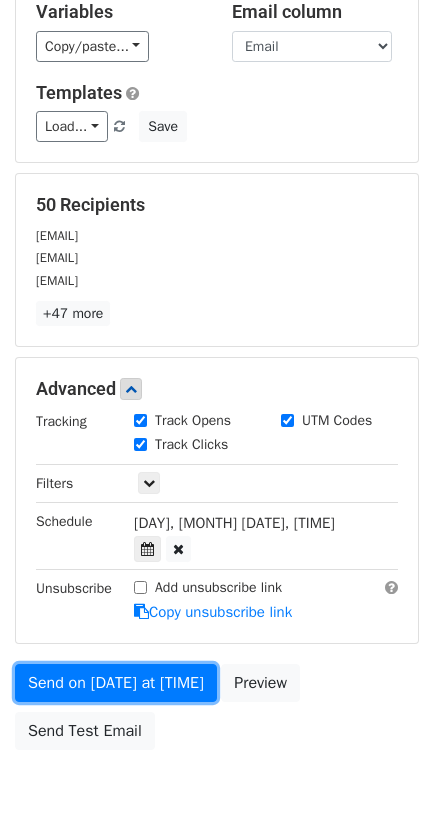 click on "[EMAIL]" at bounding box center [217, 370] 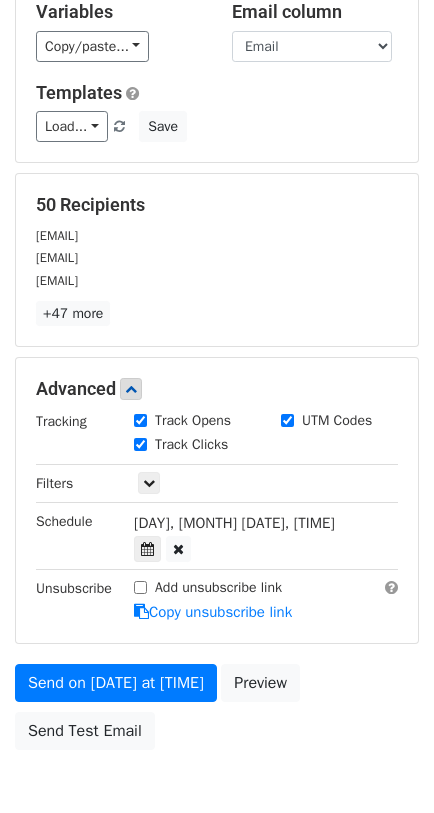 click on "[DAY], [MONTH] [DATE], [TIME]" at bounding box center (234, 523) 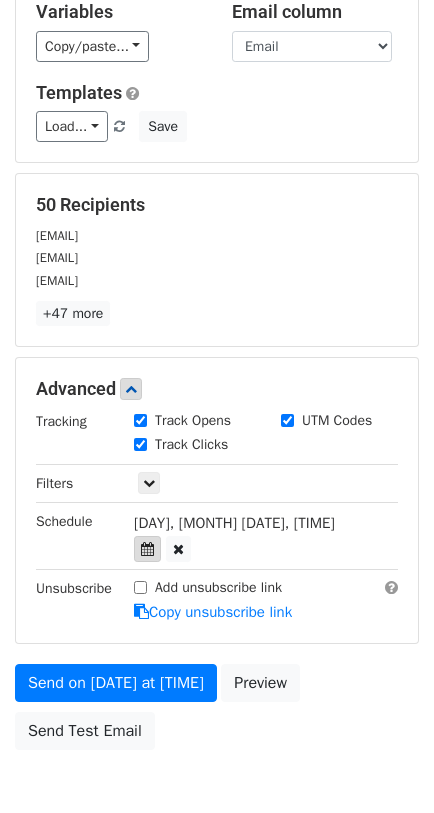 click at bounding box center (147, 549) 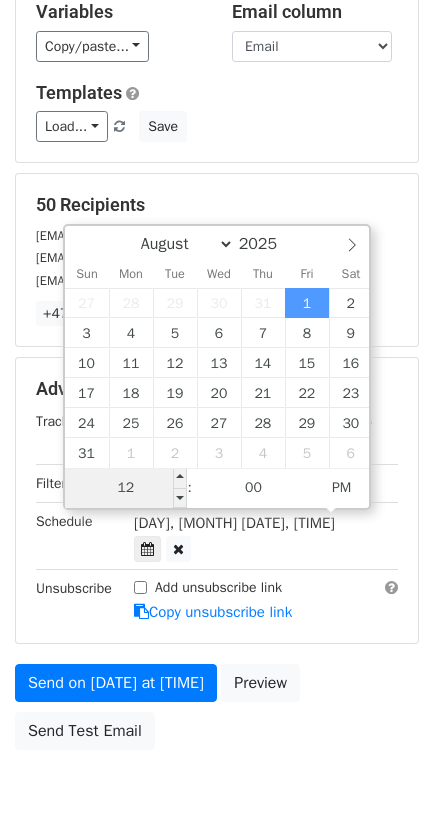 click on "12" at bounding box center (126, 488) 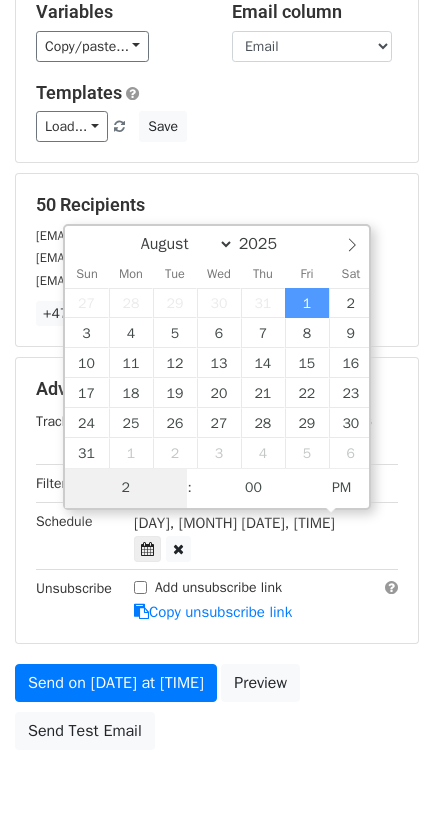 scroll, scrollTop: 208, scrollLeft: 0, axis: vertical 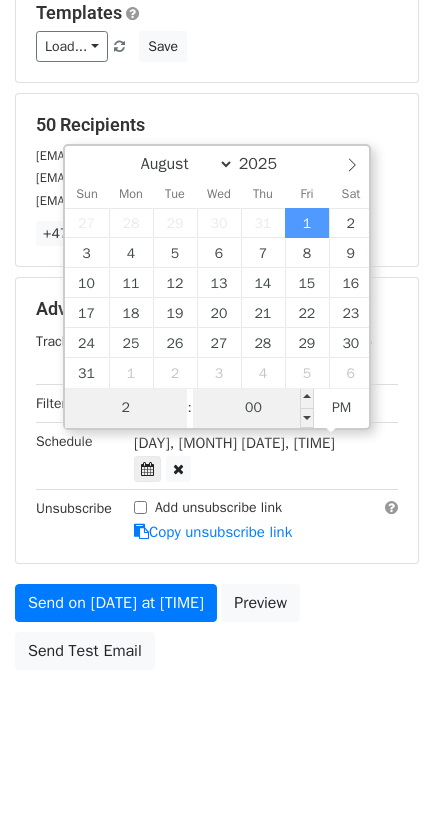 type on "2" 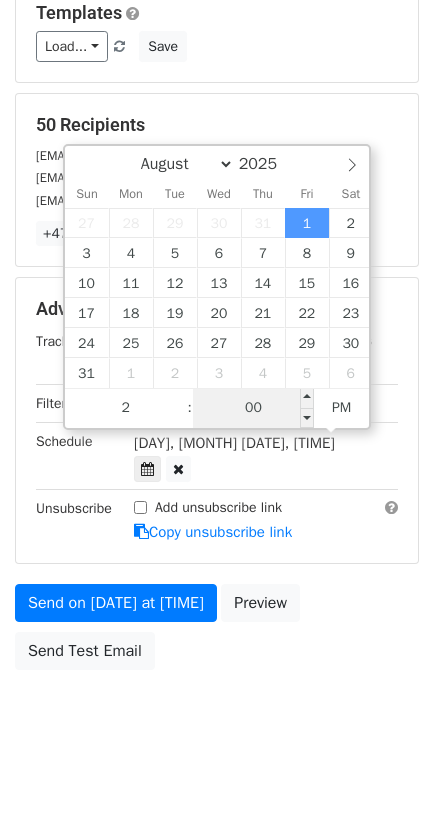 type on "[DATE] [TIME]" 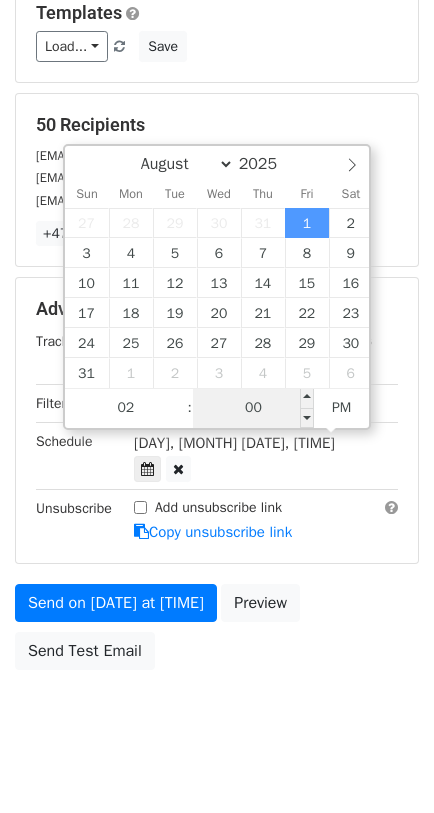 click on "00" at bounding box center [254, 408] 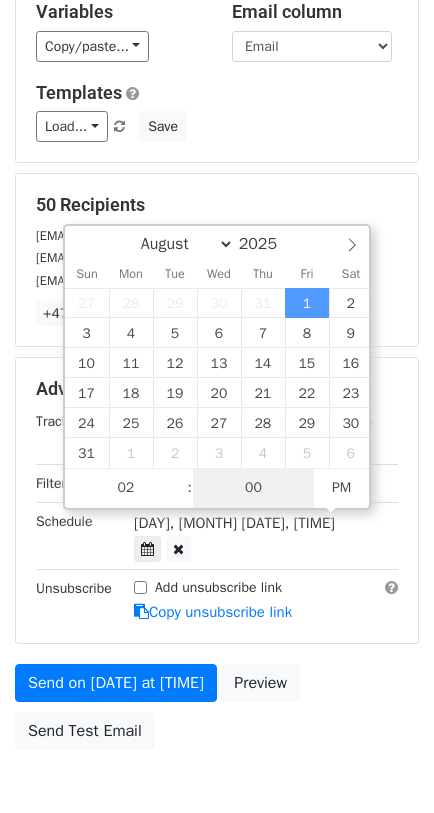 scroll, scrollTop: 208, scrollLeft: 0, axis: vertical 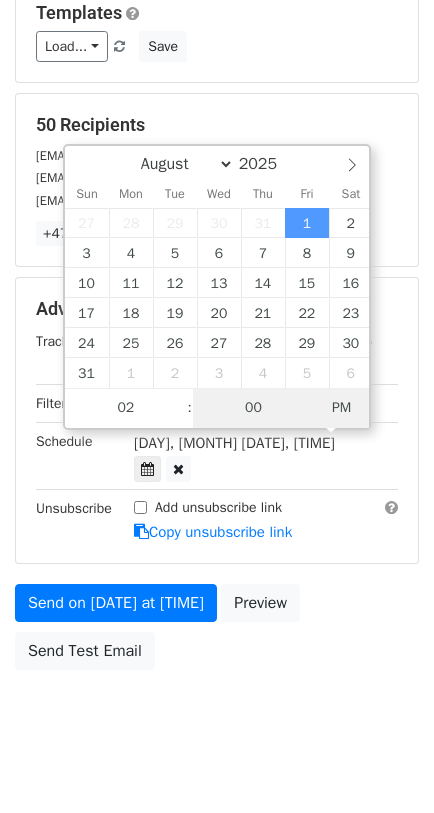 type on "[DATE] [TIME]" 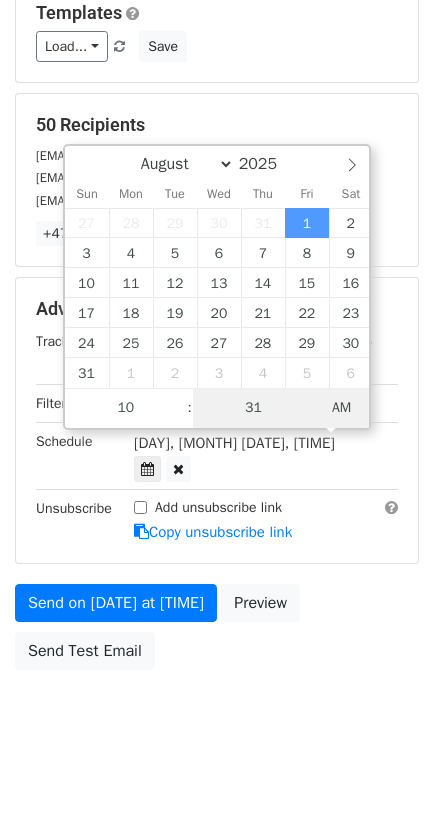 click on "AM" at bounding box center [341, 408] 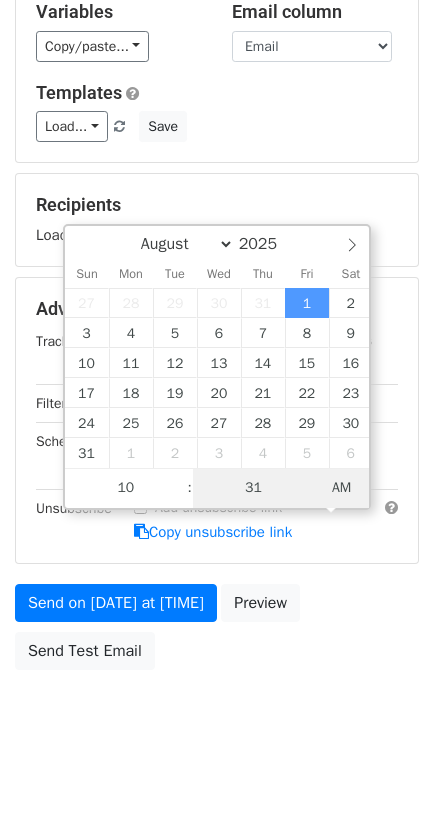 type on "[DATE] [TIME]" 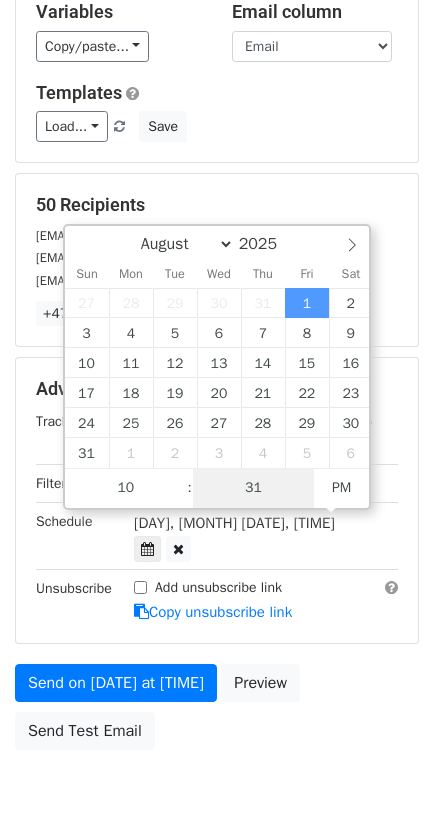 scroll, scrollTop: 208, scrollLeft: 0, axis: vertical 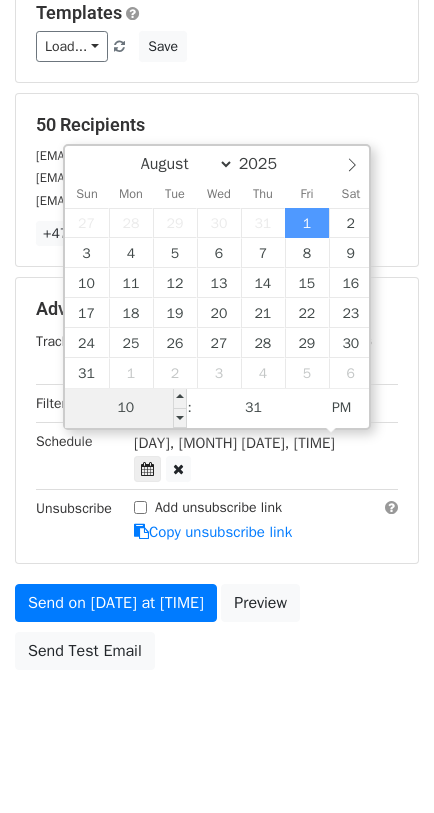 click on "10" at bounding box center [126, 408] 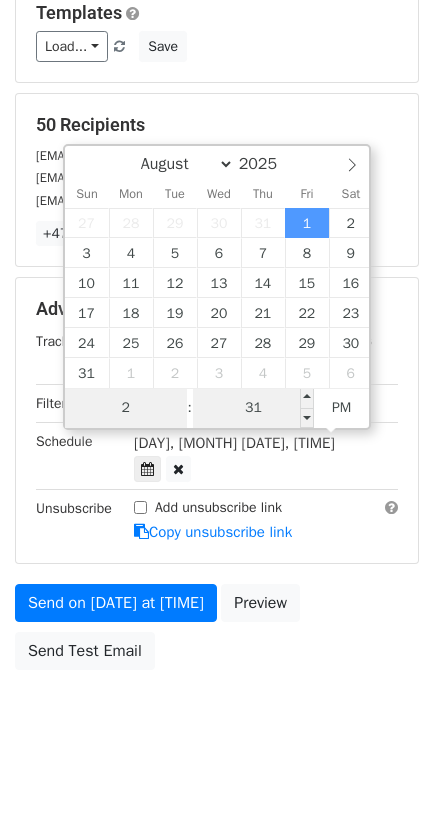 type on "2" 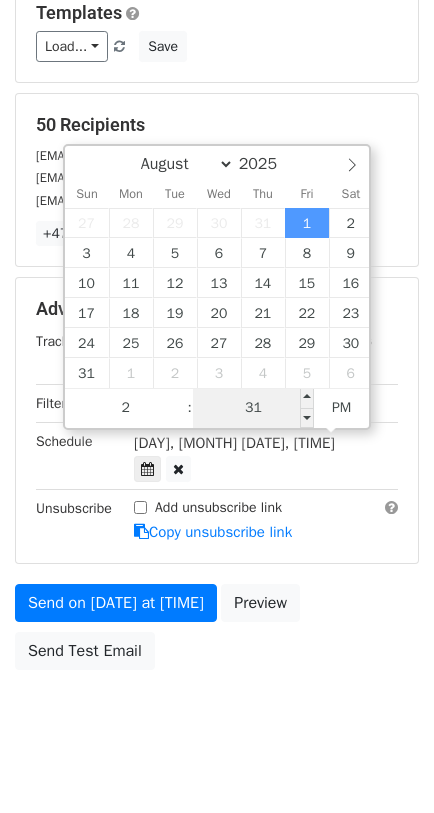 type on "[DATE] [TIME]" 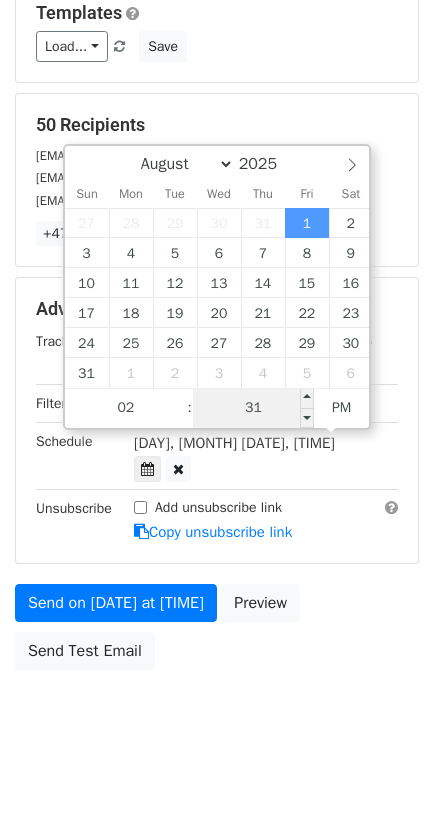 click on "31" at bounding box center (254, 408) 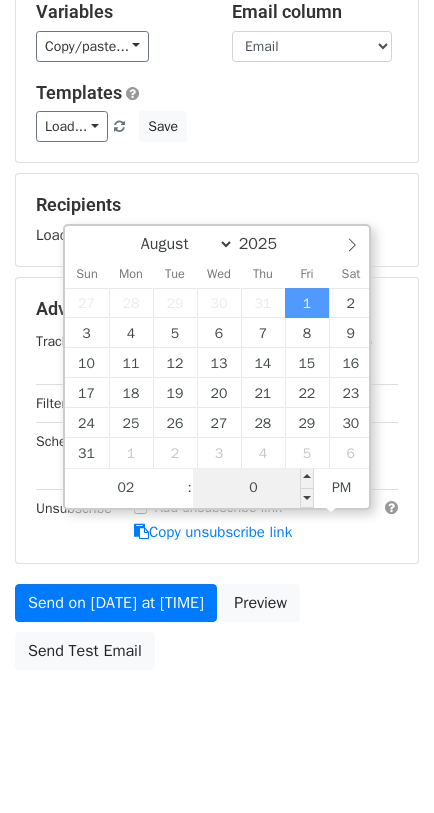 type on "00" 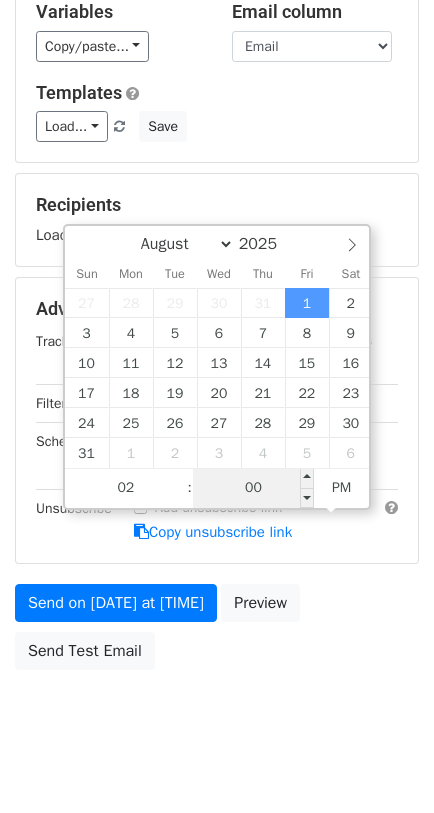 scroll, scrollTop: 208, scrollLeft: 0, axis: vertical 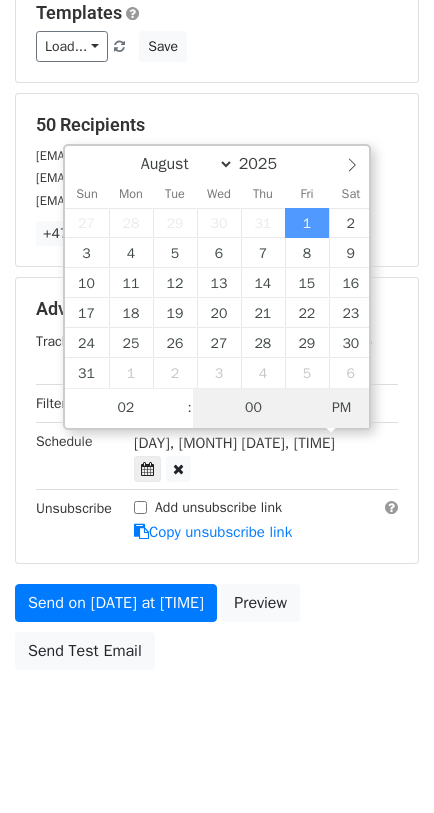type on "[DATE] [TIME]" 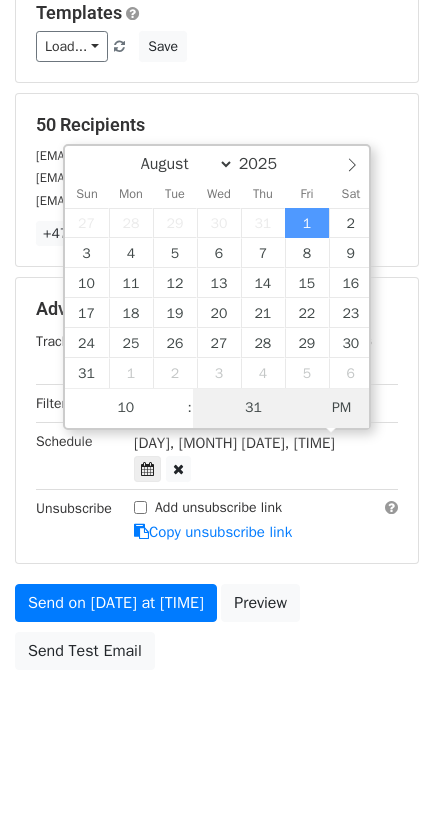 click on "PM" at bounding box center [341, 408] 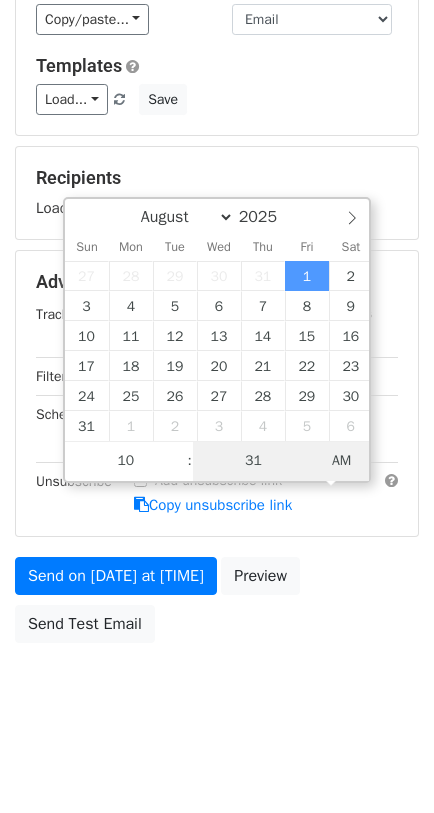 scroll, scrollTop: 128, scrollLeft: 0, axis: vertical 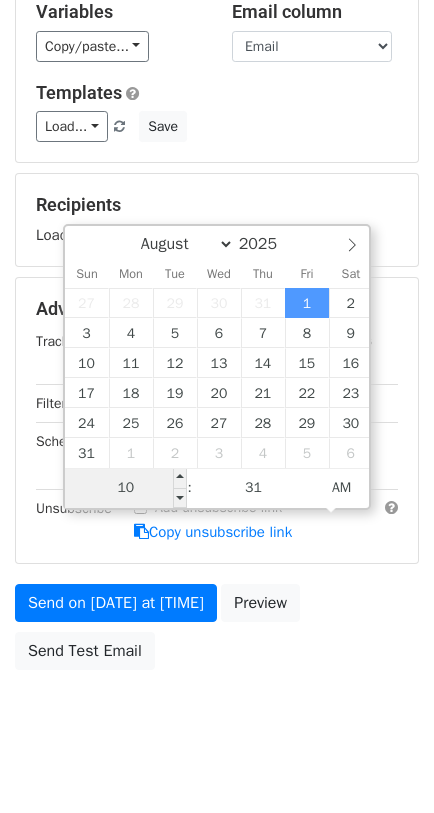 click on "10" at bounding box center (126, 488) 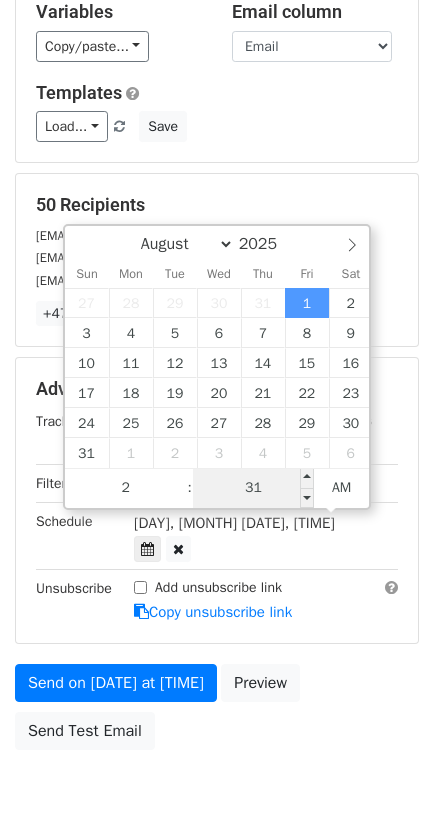 type on "10" 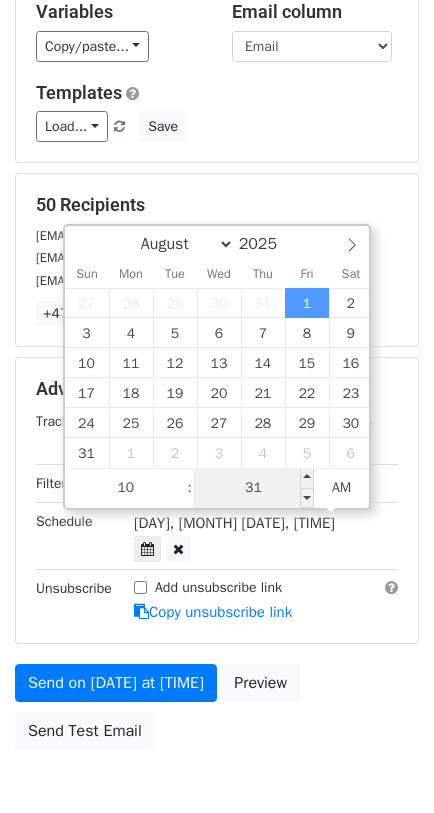 click on "31" at bounding box center [254, 488] 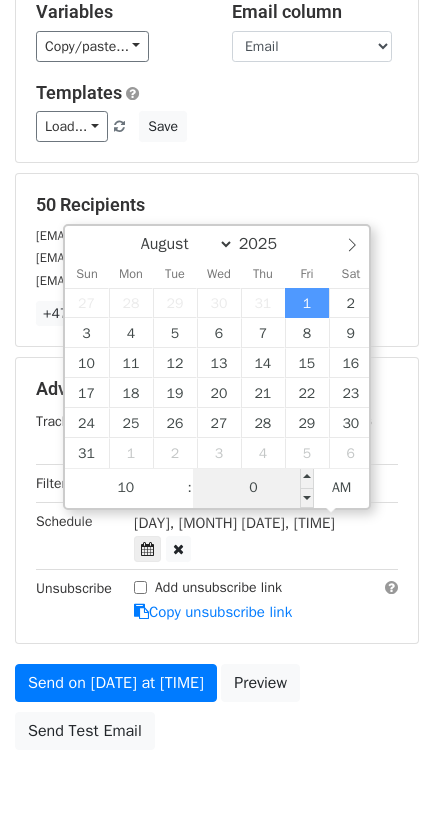 type on "00" 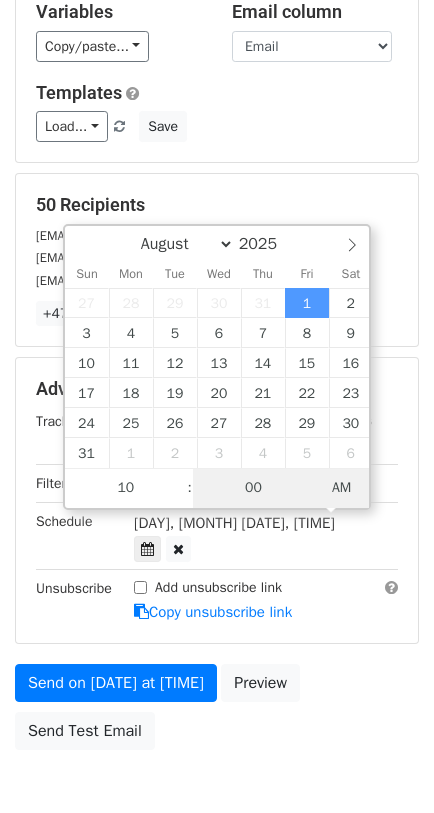type on "[DATE] [TIME]" 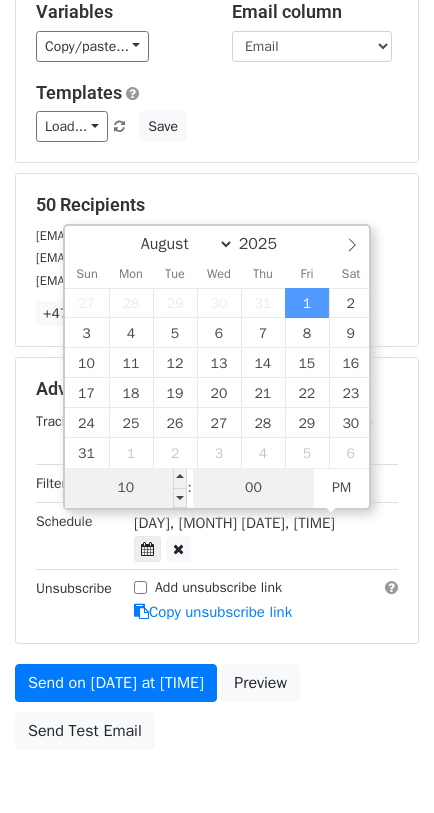 type on "00" 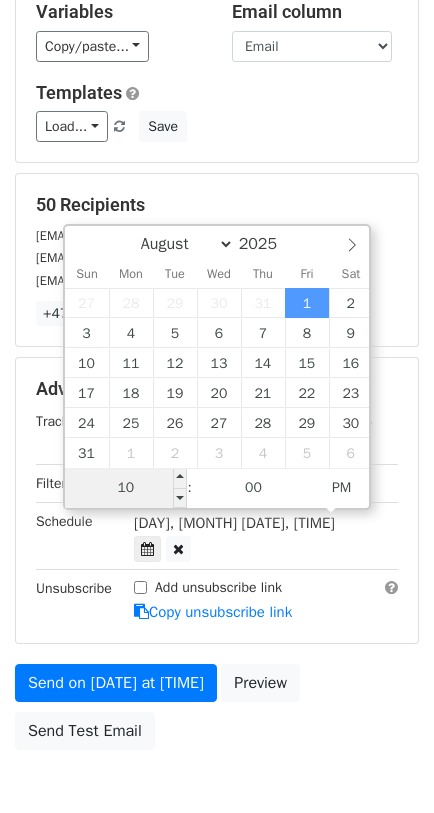 click on "10" at bounding box center [126, 488] 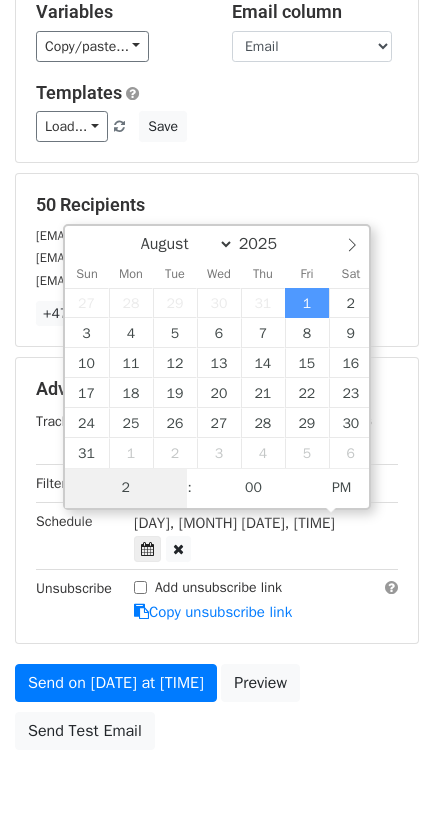 type on "[DATE] [TIME]" 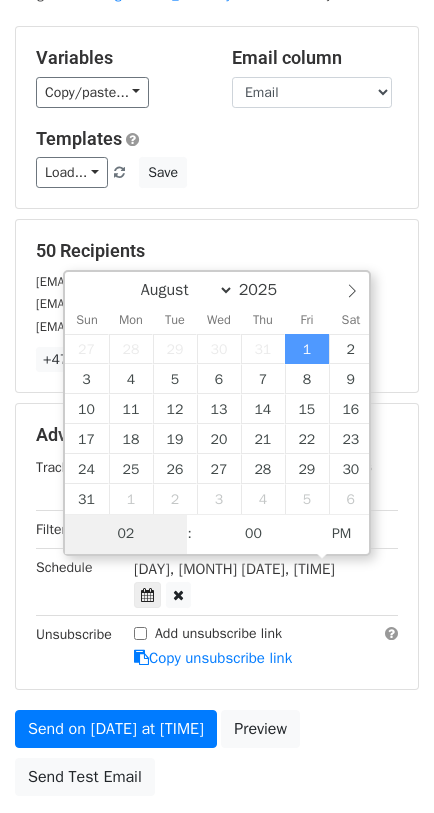 scroll, scrollTop: 125, scrollLeft: 0, axis: vertical 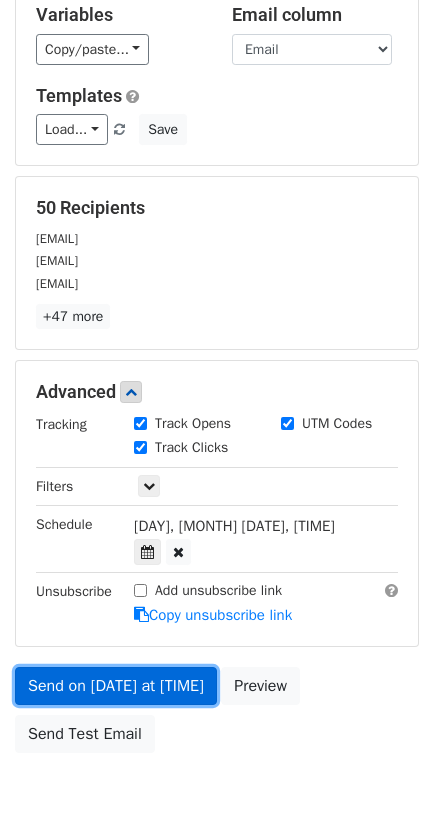 click on "Send on [DATE] at [TIME]" at bounding box center [116, 686] 